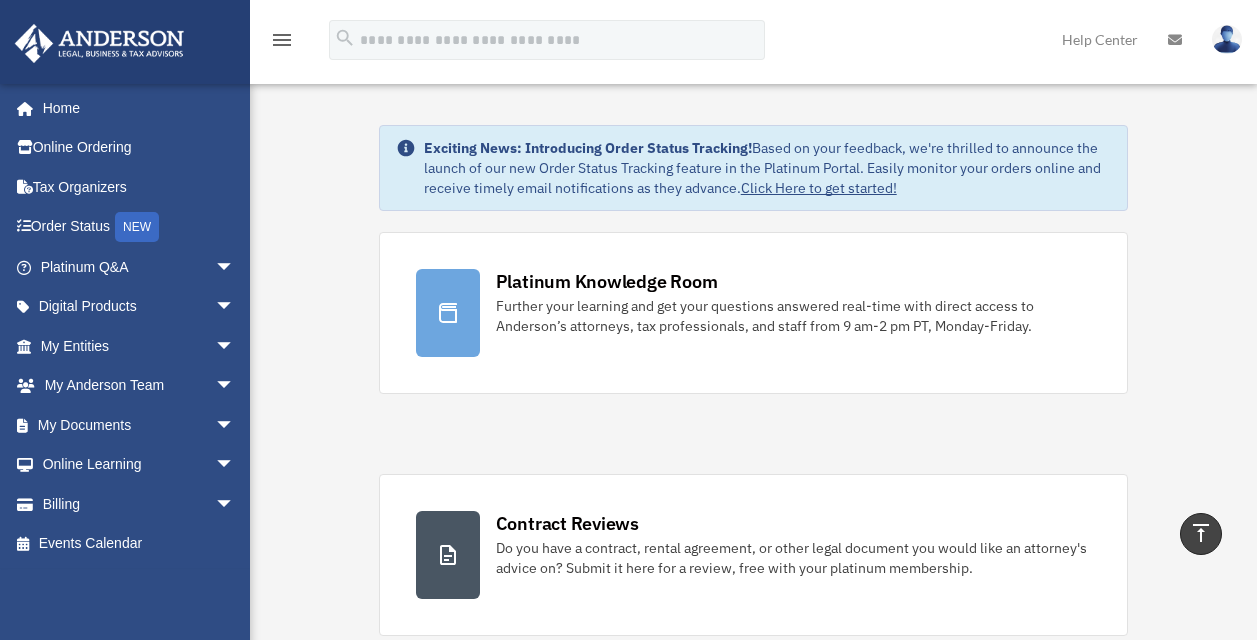 scroll, scrollTop: 1100, scrollLeft: 0, axis: vertical 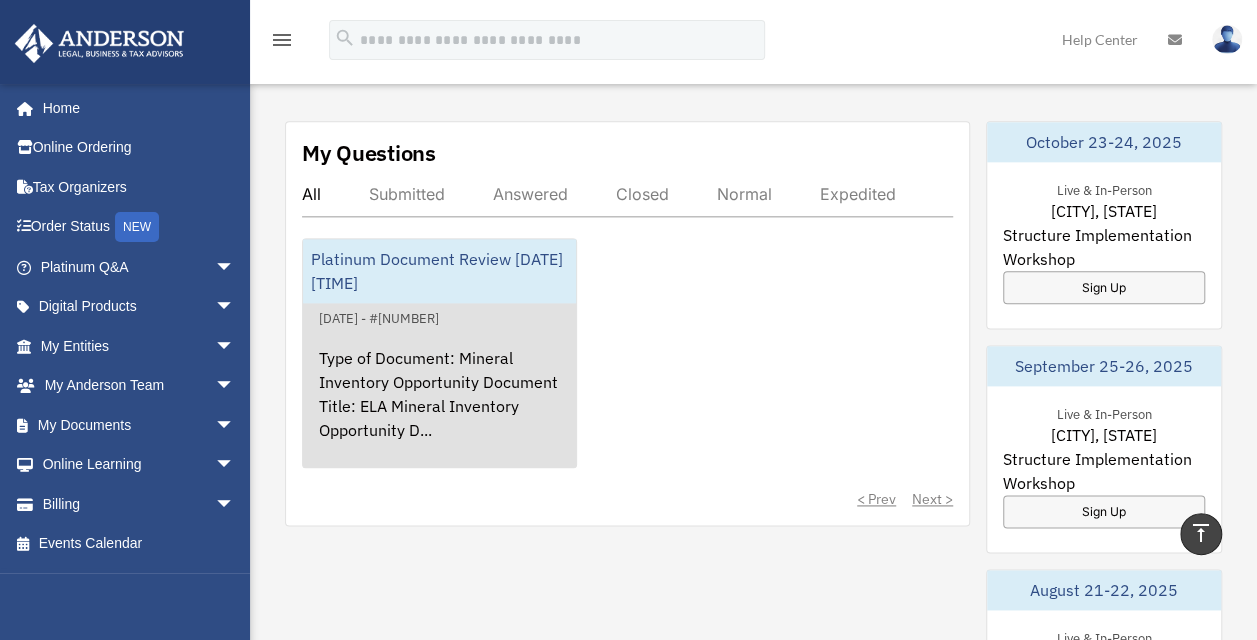 click on "Type of Document: Mineral Inventory Opportunity
Document Title:  ELA Mineral Inventory Opportunity
D..." at bounding box center [439, 408] 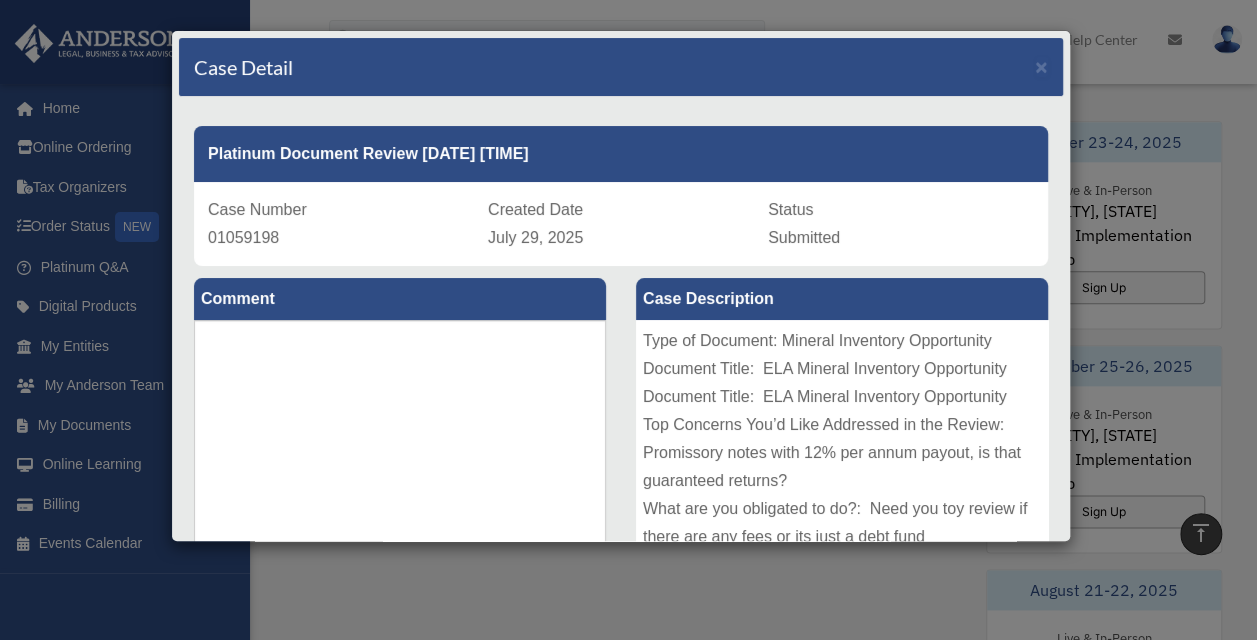 click on "Case Detail
×" at bounding box center (621, 67) 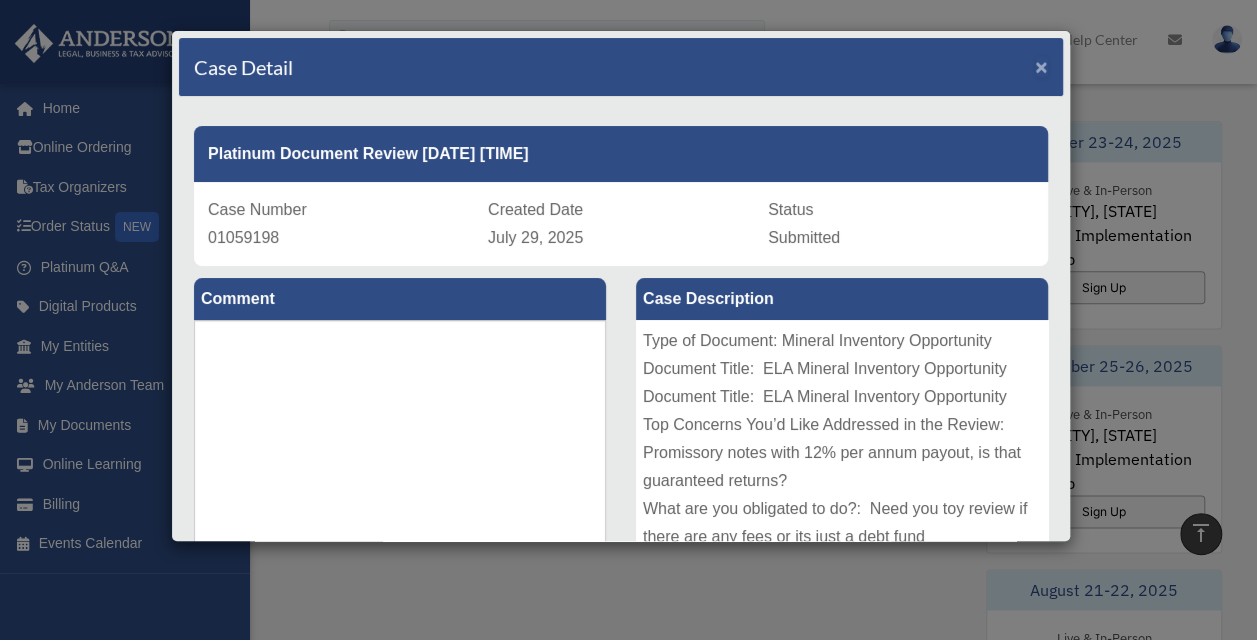 click on "×" at bounding box center [1041, 66] 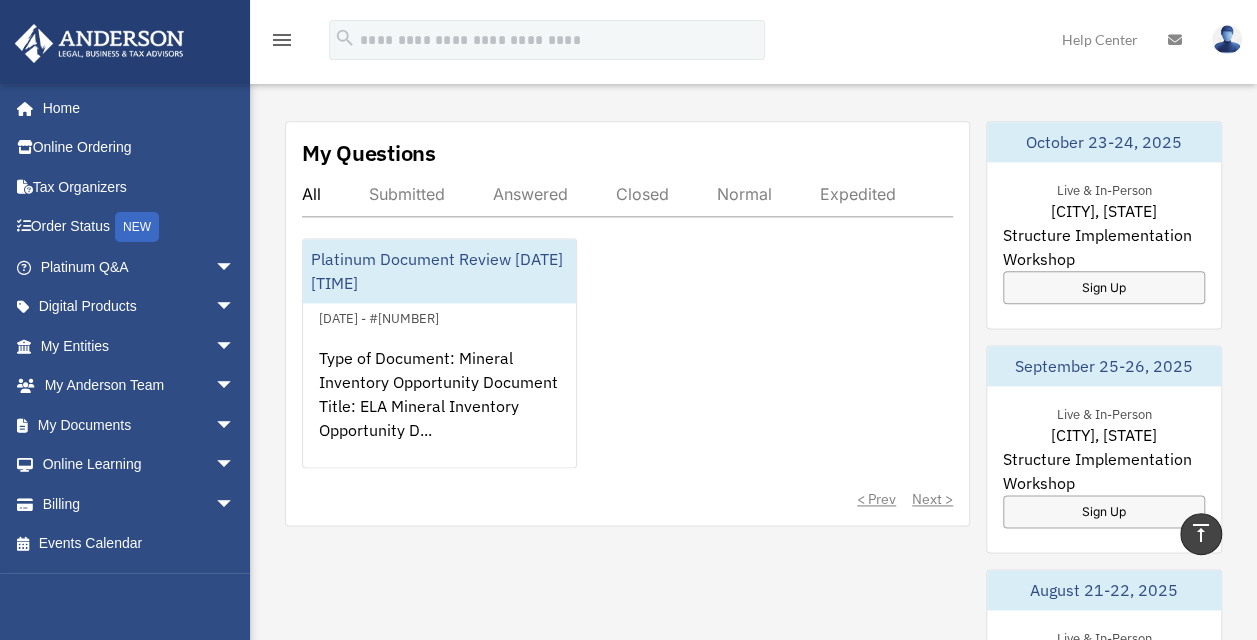 click on "Answered" at bounding box center (530, 194) 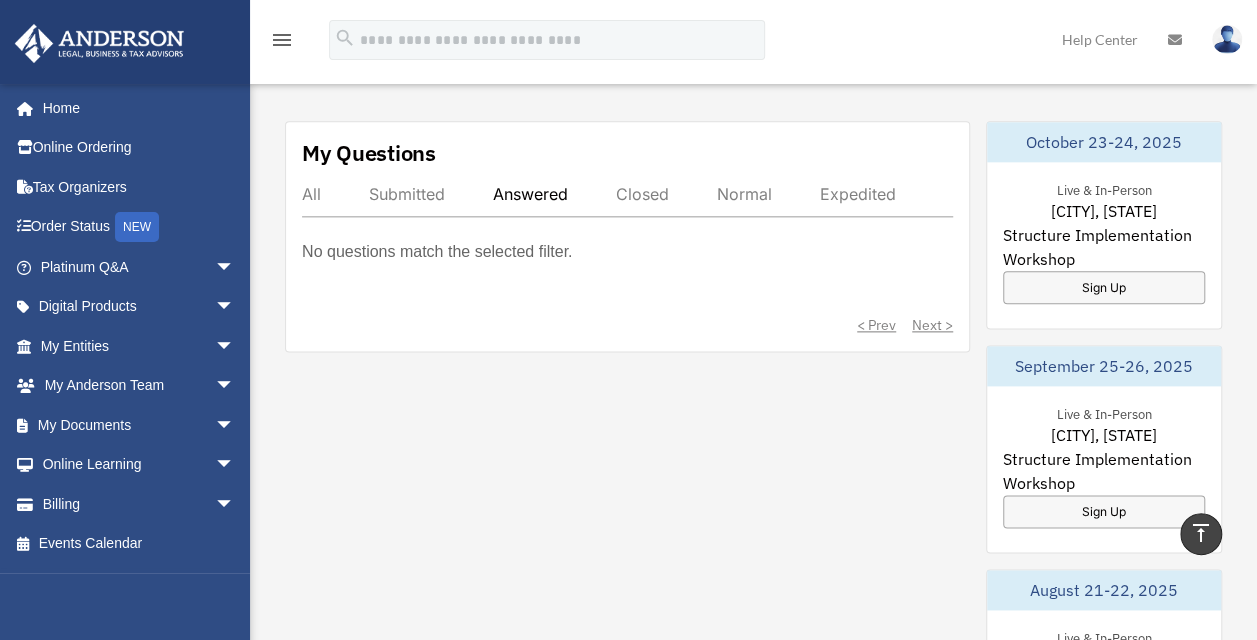 drag, startPoint x: 658, startPoint y: 192, endPoint x: 690, endPoint y: 206, distance: 34.928497 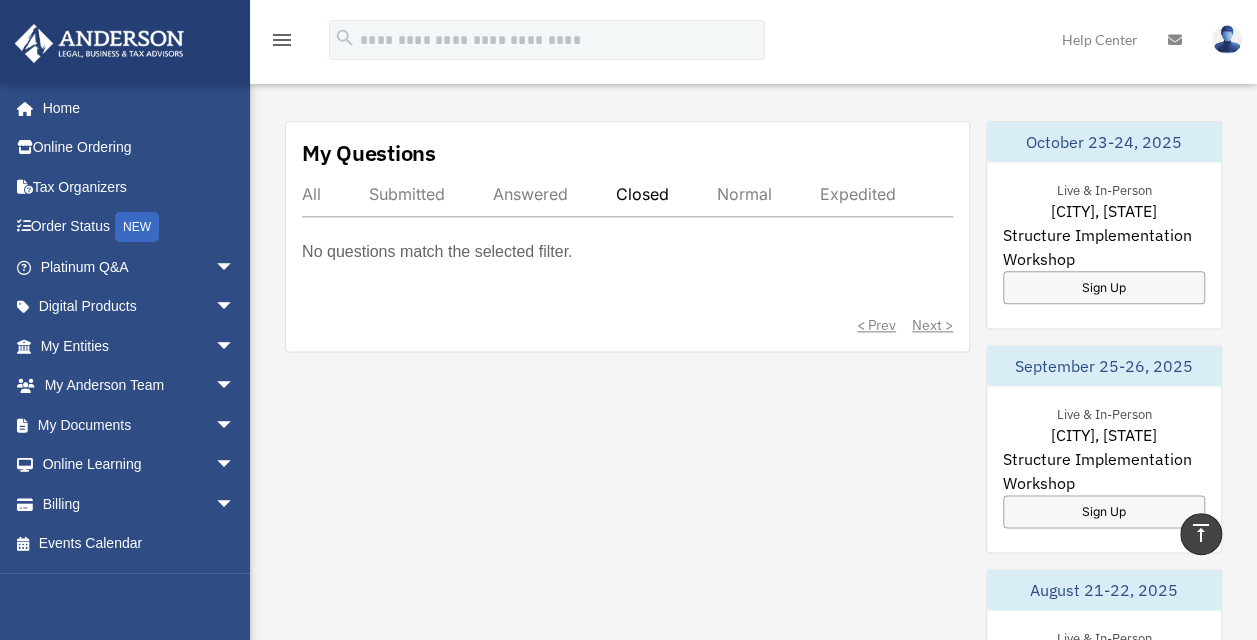 click on "Normal" at bounding box center [744, 194] 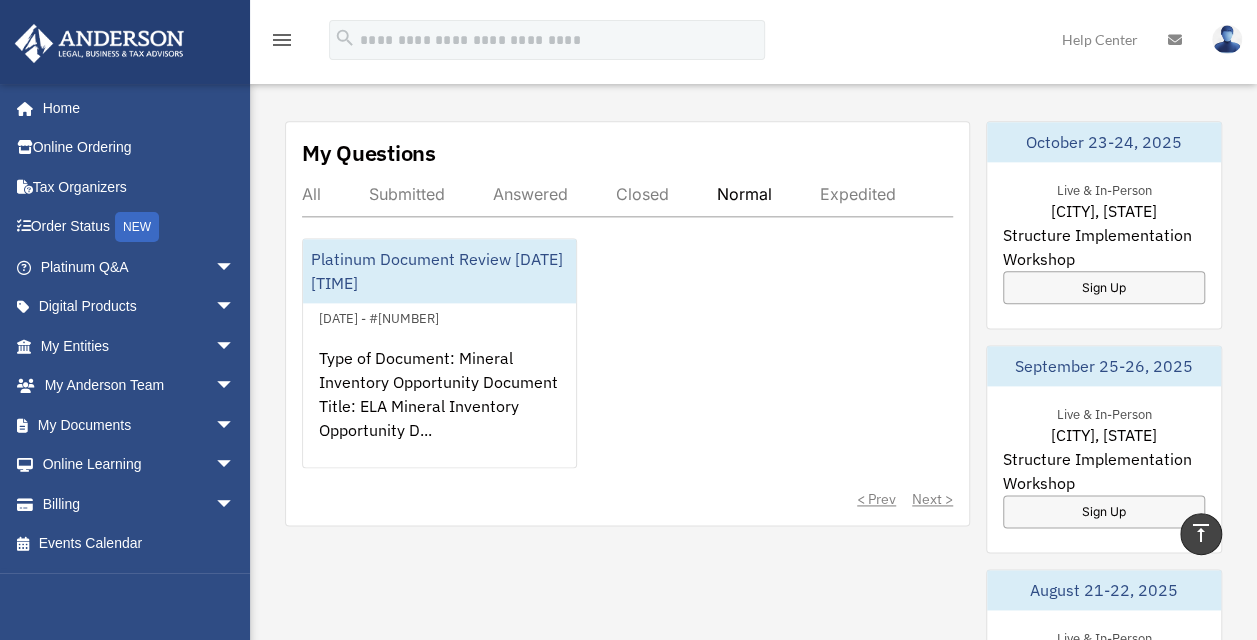 click on "Expedited" at bounding box center (858, 194) 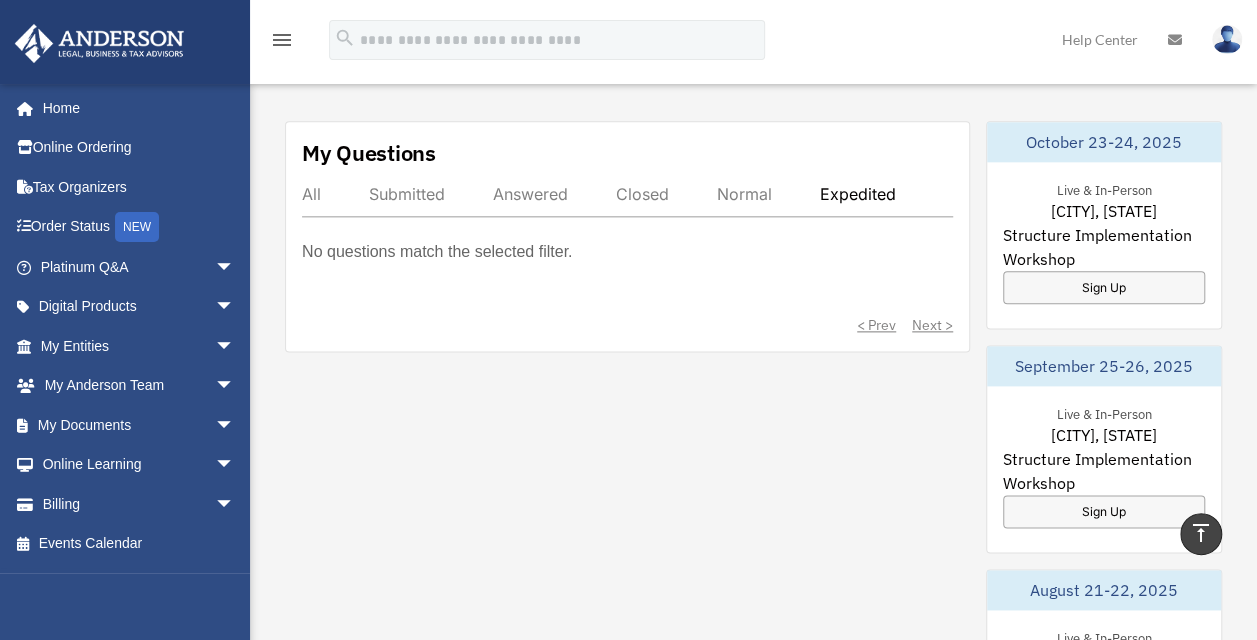 click on "All
Submitted
Answered
Closed
Normal
Expedited" at bounding box center [627, 200] 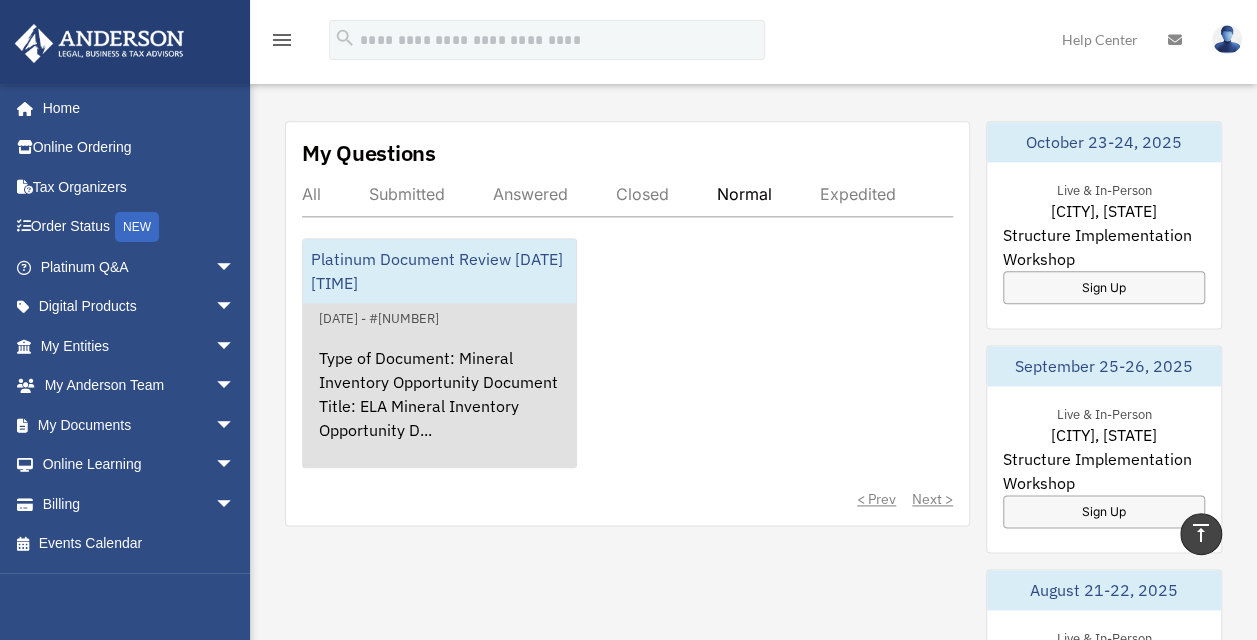 click on "Type of Document: Mineral Inventory Opportunity
Document Title:  ELA Mineral Inventory Opportunity
D..." at bounding box center (439, 408) 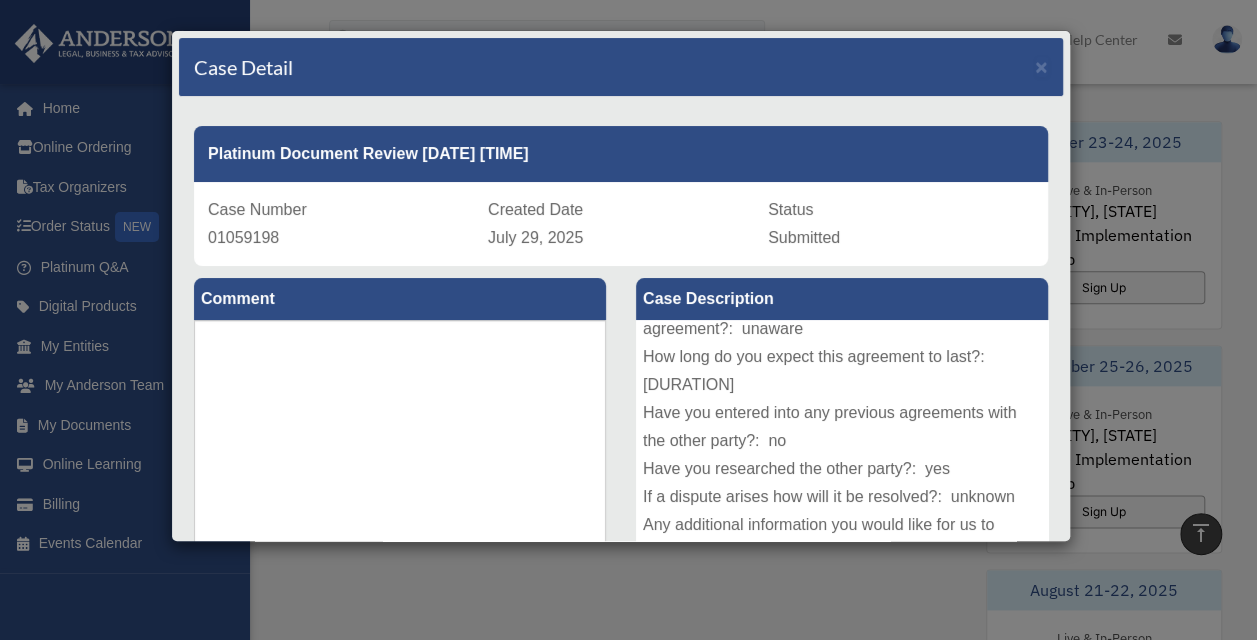 scroll, scrollTop: 330, scrollLeft: 0, axis: vertical 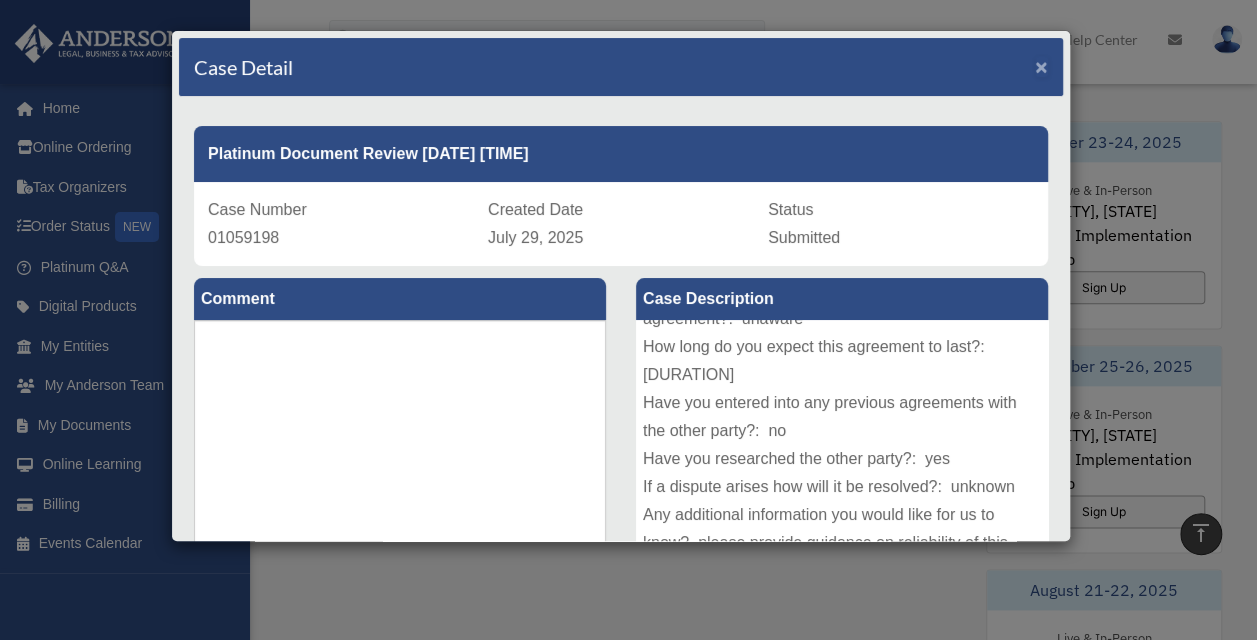 click on "×" at bounding box center (1041, 66) 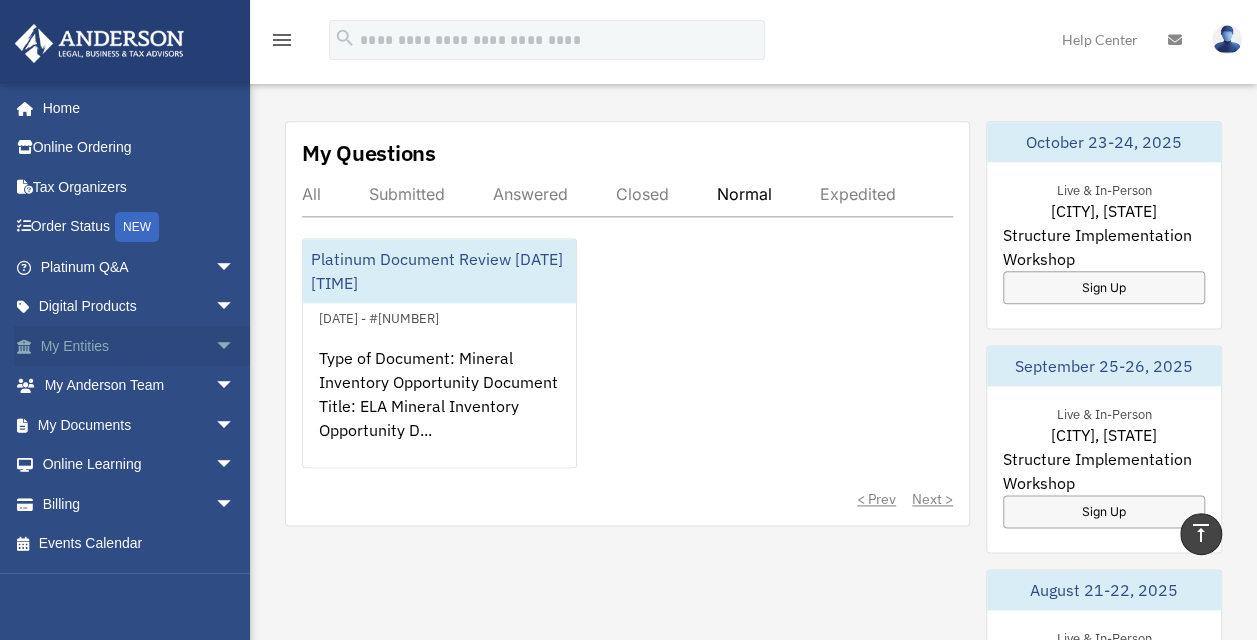 click on "My Entities arrow_drop_down" at bounding box center (139, 346) 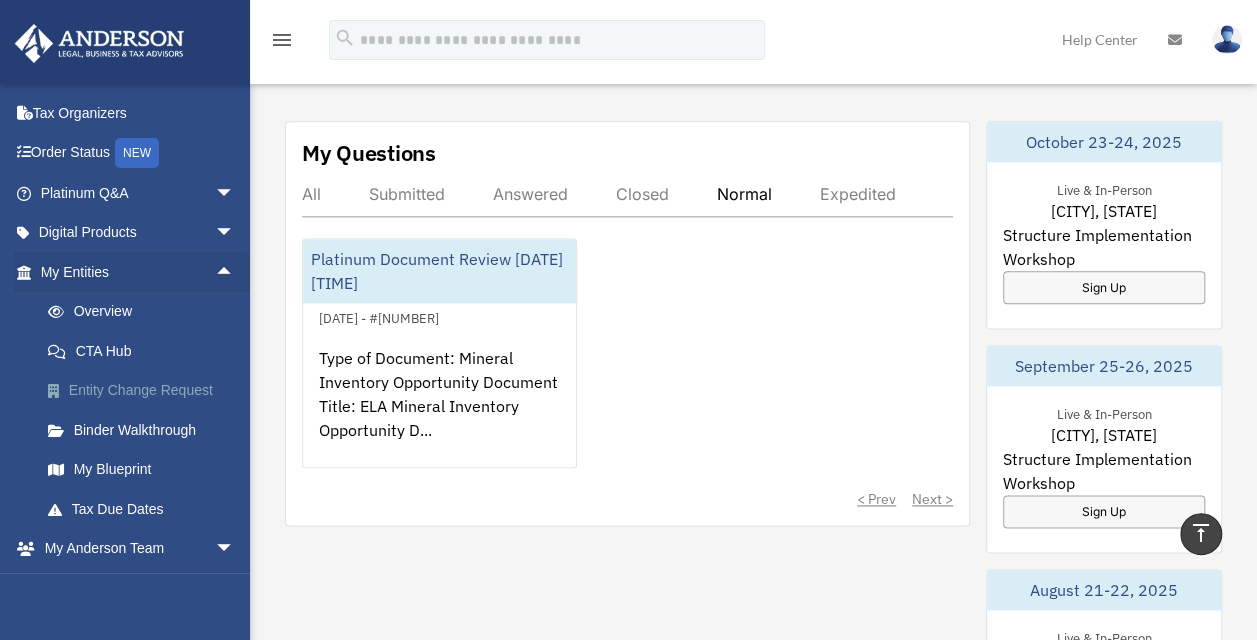 scroll, scrollTop: 100, scrollLeft: 0, axis: vertical 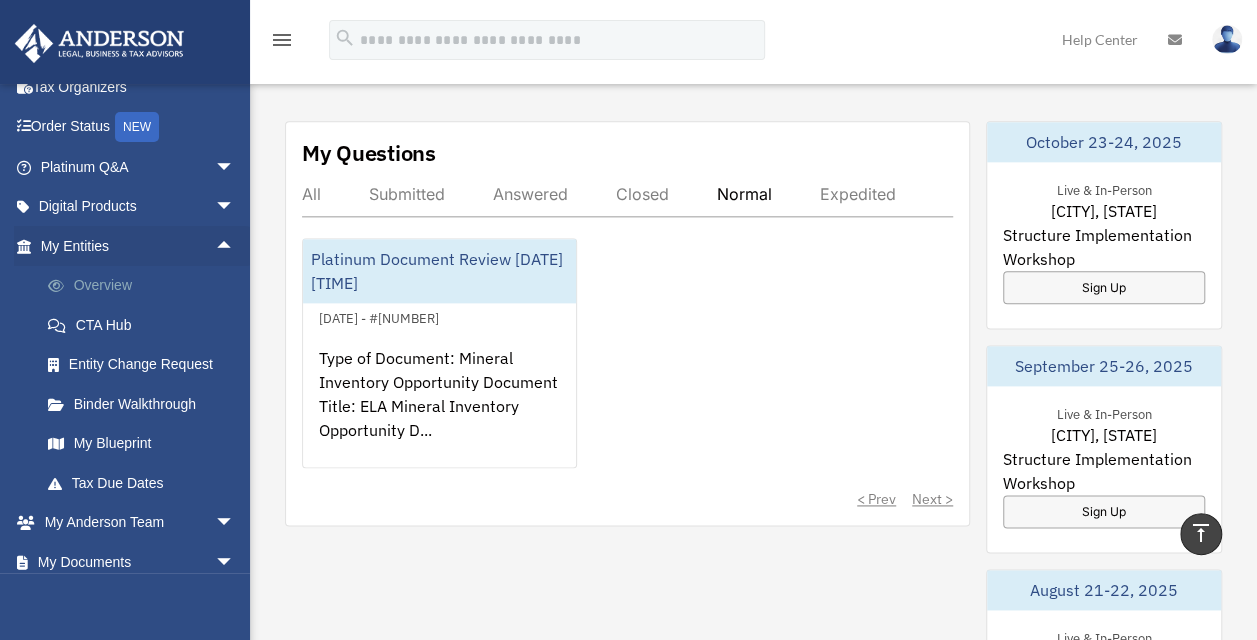 drag, startPoint x: 112, startPoint y: 286, endPoint x: 126, endPoint y: 297, distance: 17.804493 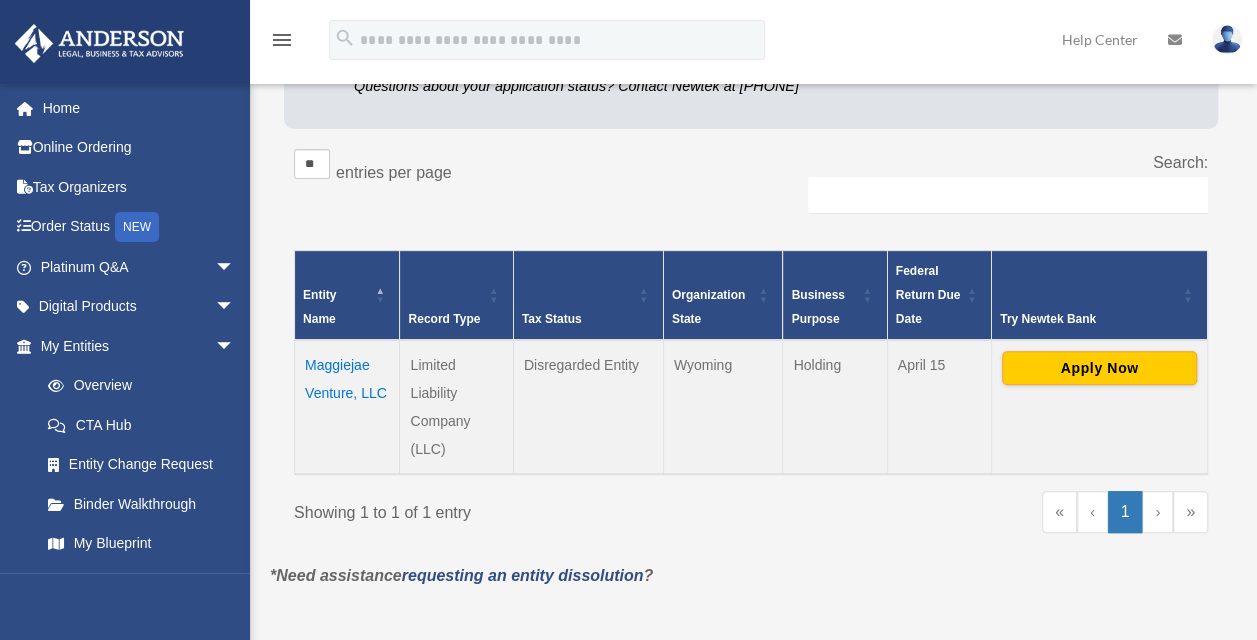 scroll, scrollTop: 300, scrollLeft: 0, axis: vertical 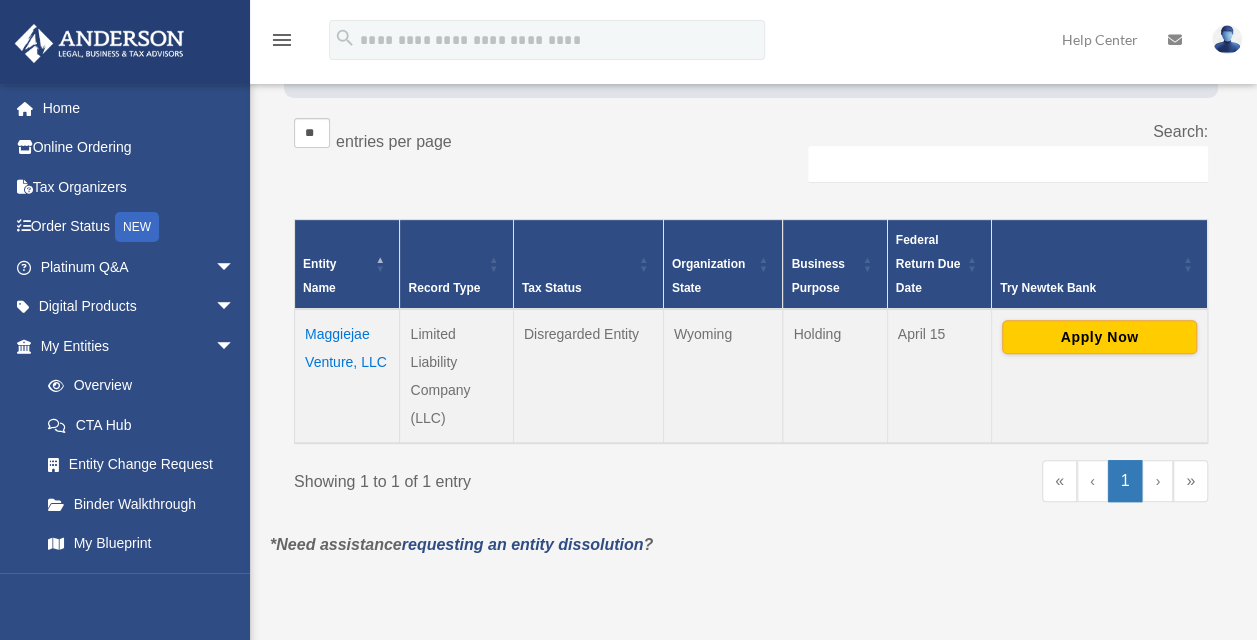click on "Maggiejae Venture, LLC" at bounding box center [347, 376] 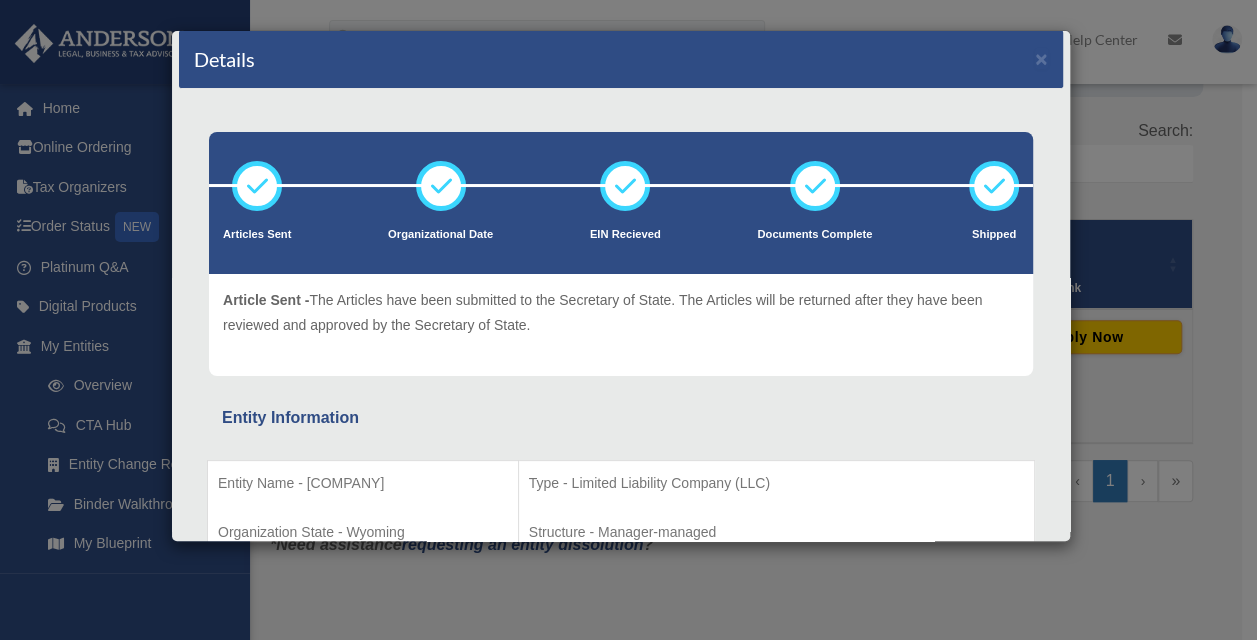 scroll, scrollTop: 0, scrollLeft: 0, axis: both 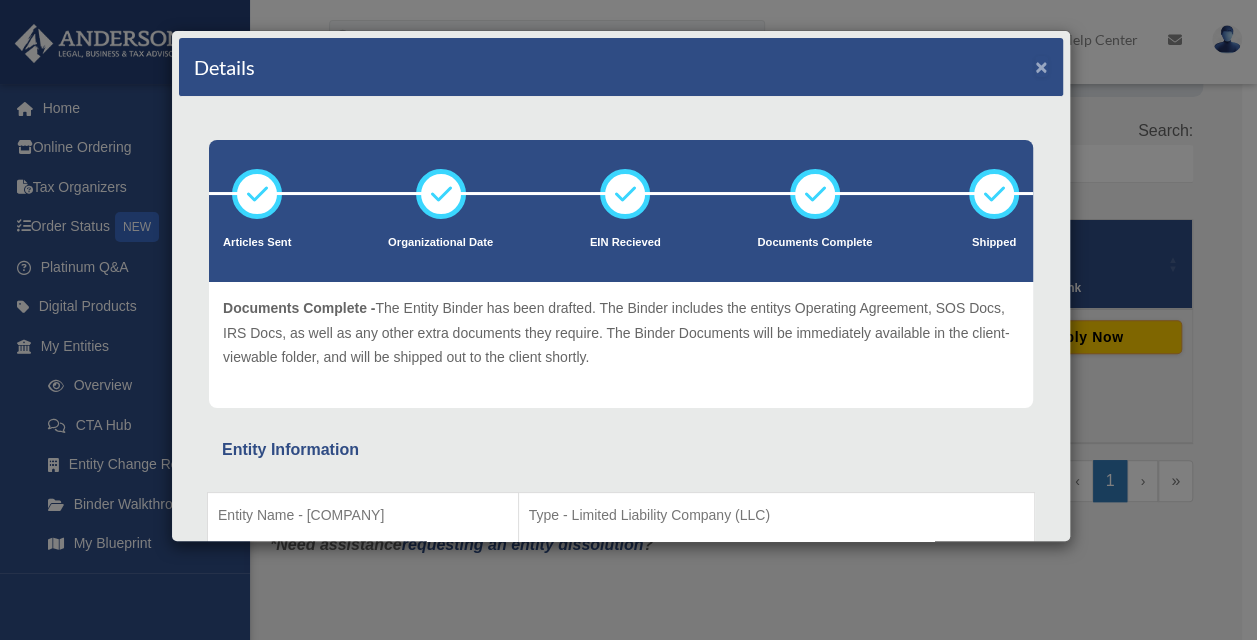 drag, startPoint x: 1028, startPoint y: 66, endPoint x: 985, endPoint y: 80, distance: 45.221676 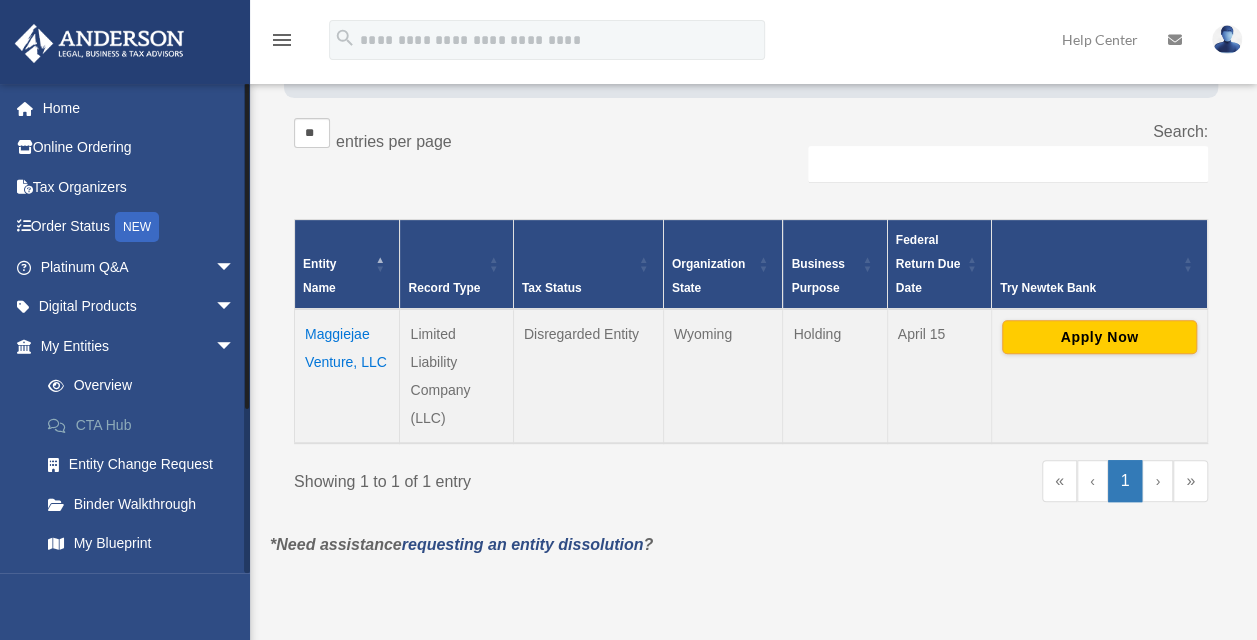 click on "CTA Hub" at bounding box center (146, 425) 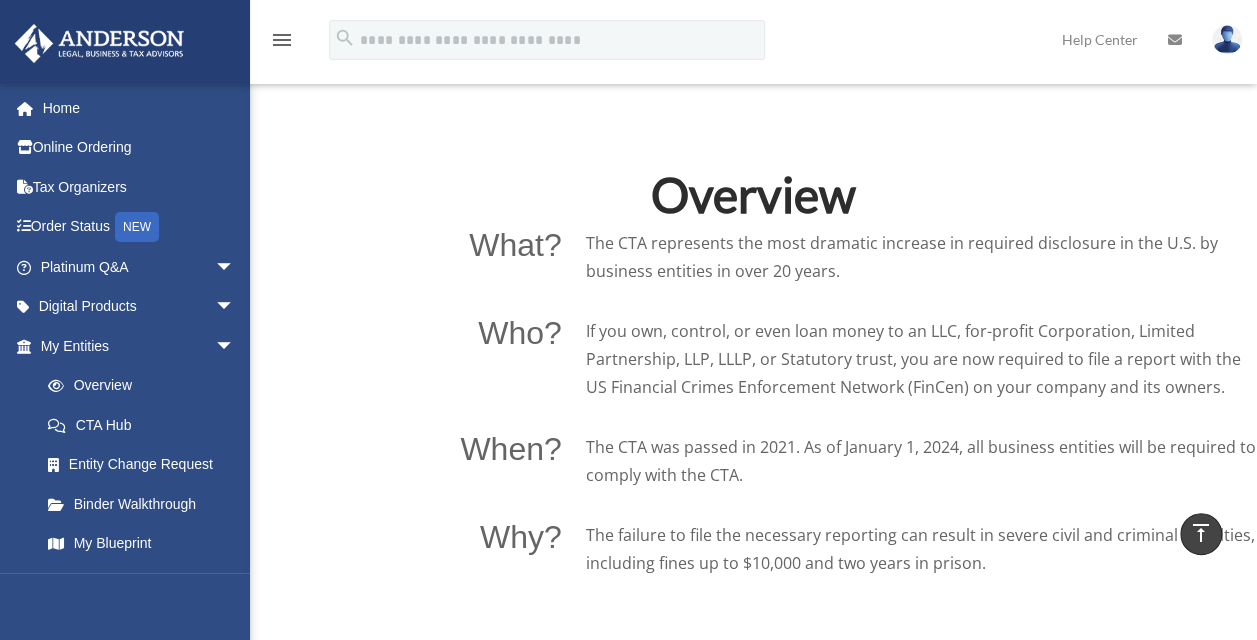 scroll, scrollTop: 1800, scrollLeft: 0, axis: vertical 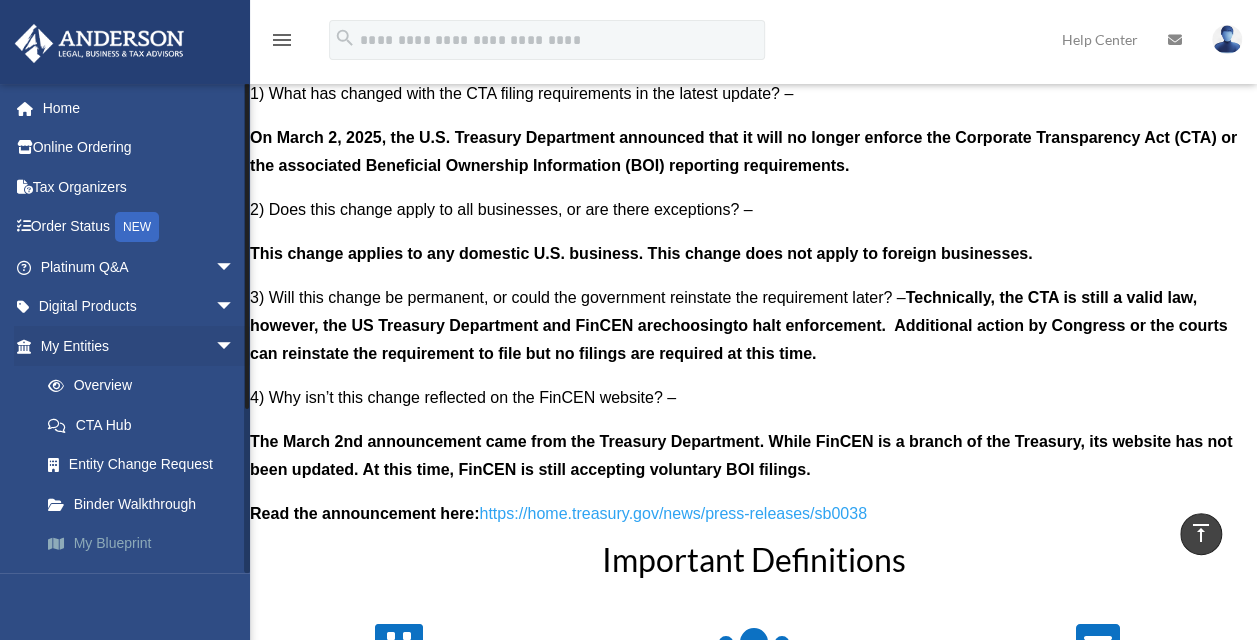 click on "My Blueprint" at bounding box center [146, 544] 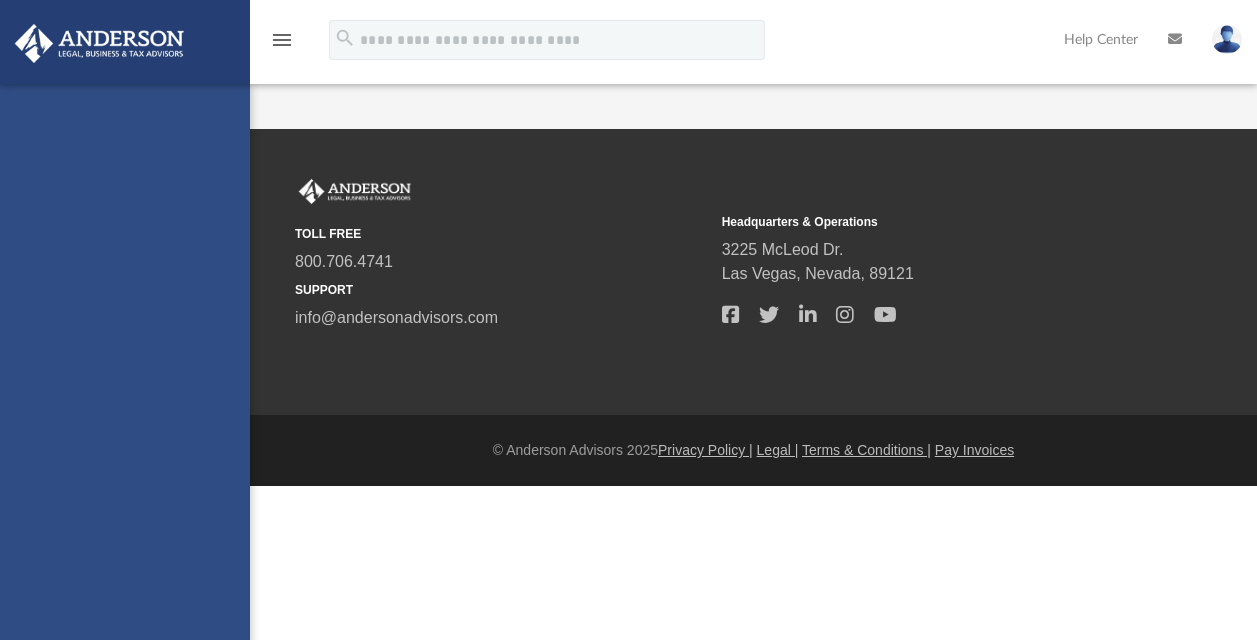 scroll, scrollTop: 0, scrollLeft: 0, axis: both 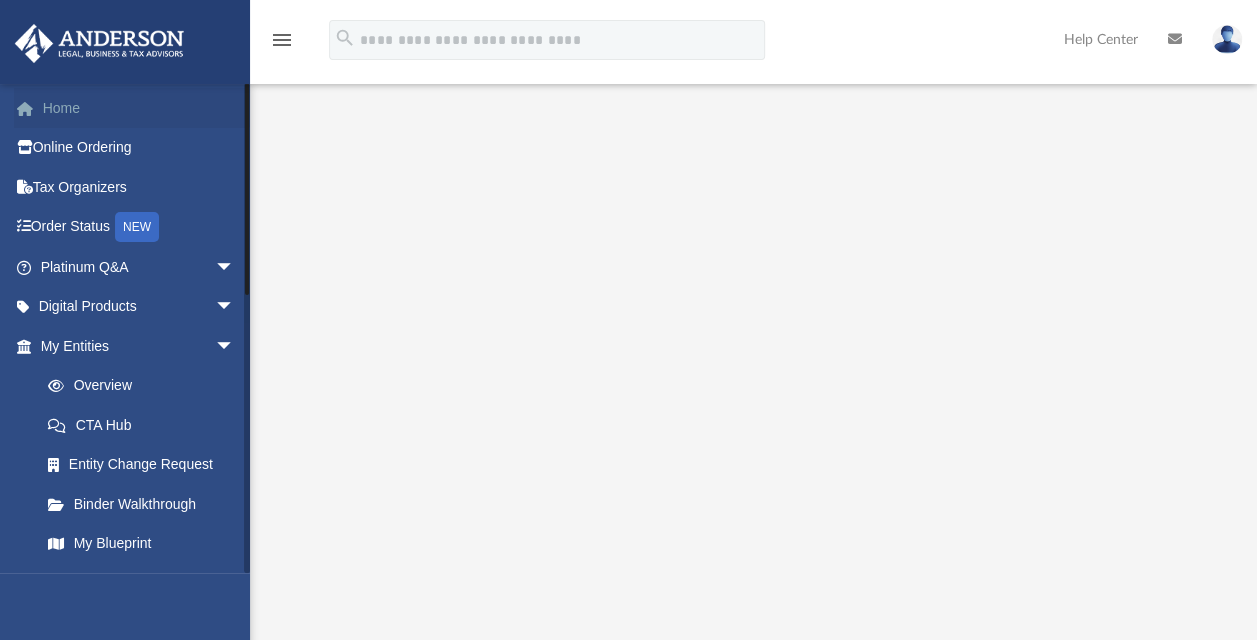 click on "Home" at bounding box center (139, 108) 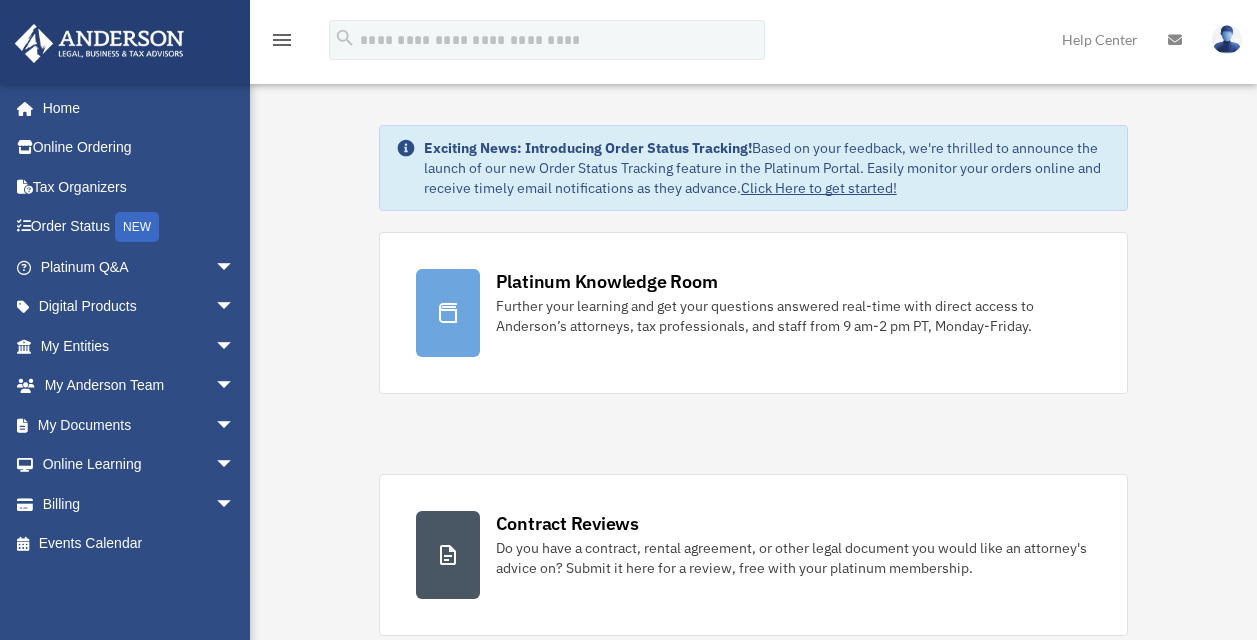 scroll, scrollTop: 0, scrollLeft: 0, axis: both 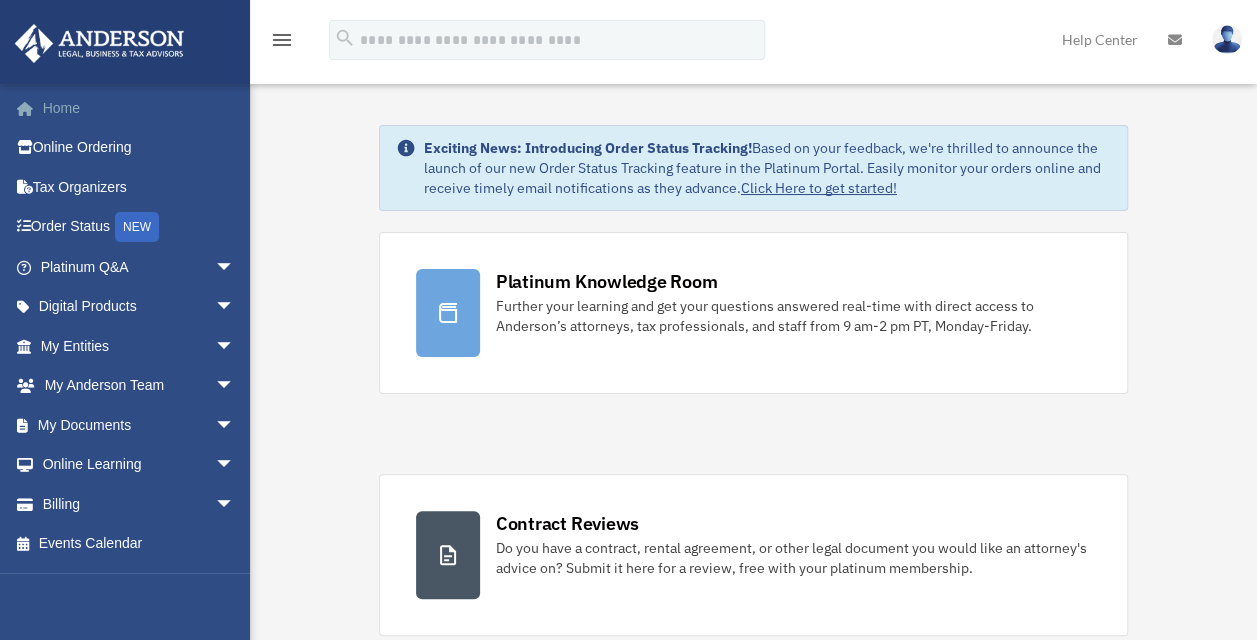 click on "Home" at bounding box center [139, 108] 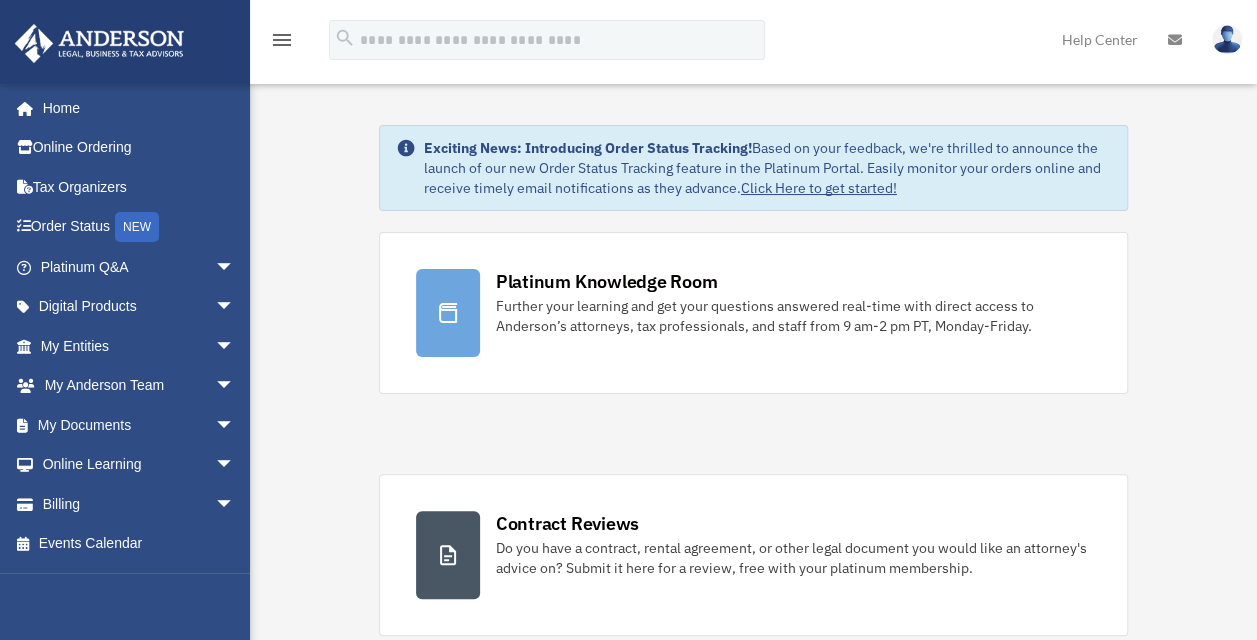 scroll, scrollTop: 400, scrollLeft: 0, axis: vertical 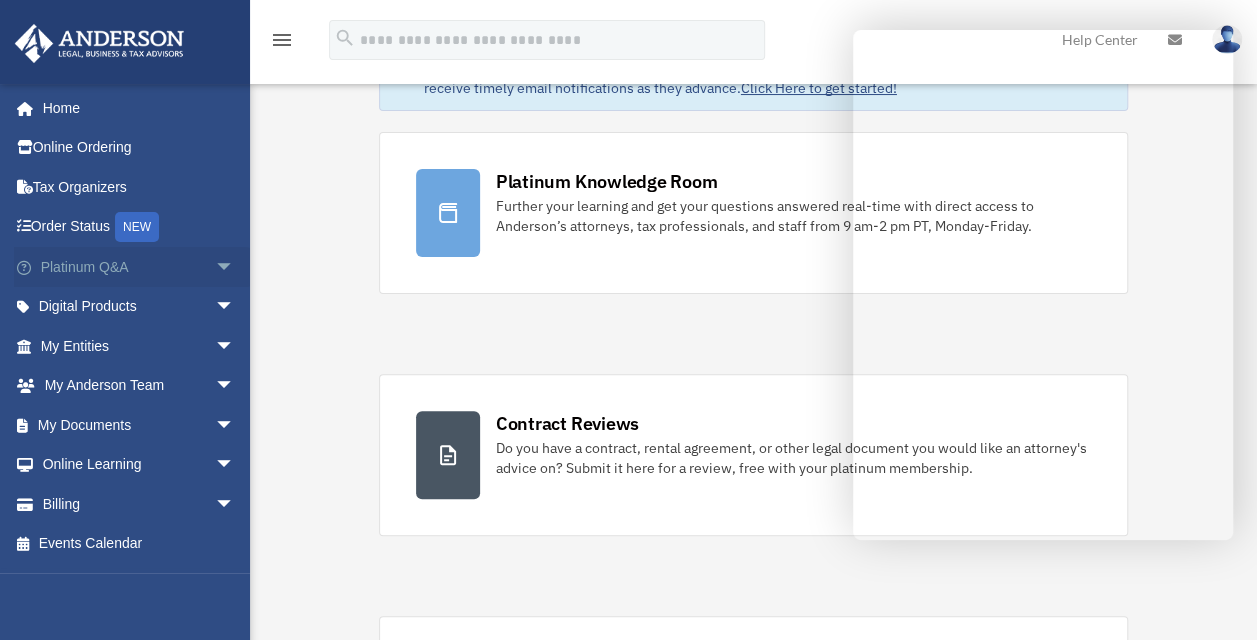 click on "arrow_drop_down" at bounding box center (235, 267) 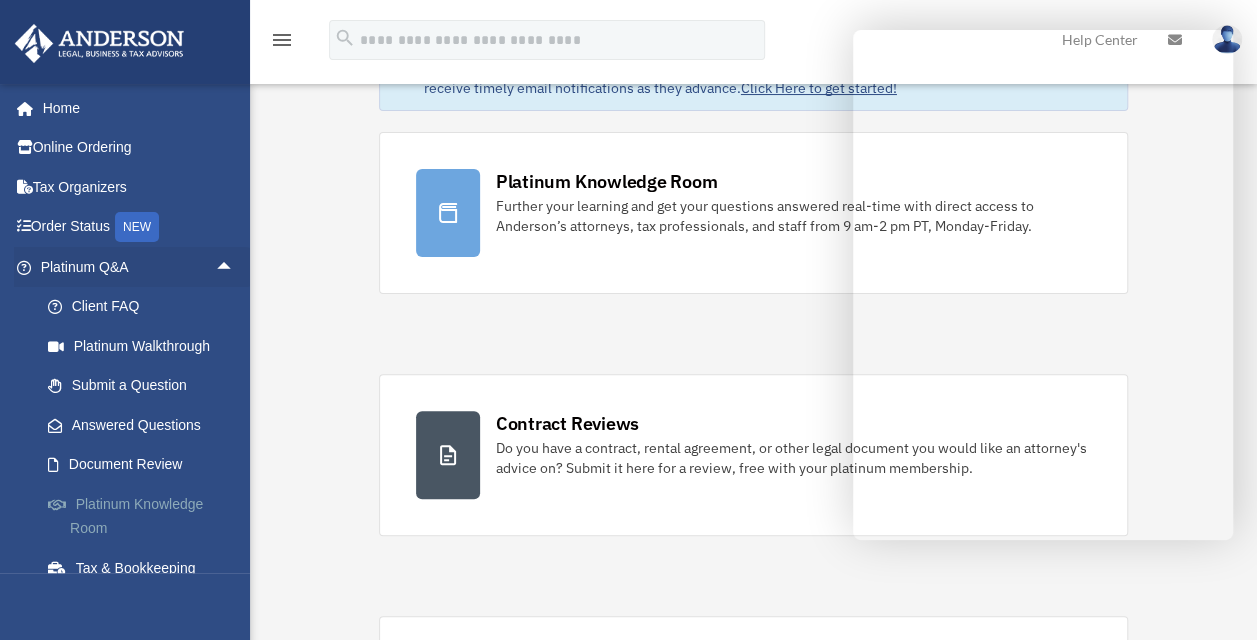 click on "Platinum Knowledge Room" at bounding box center [146, 516] 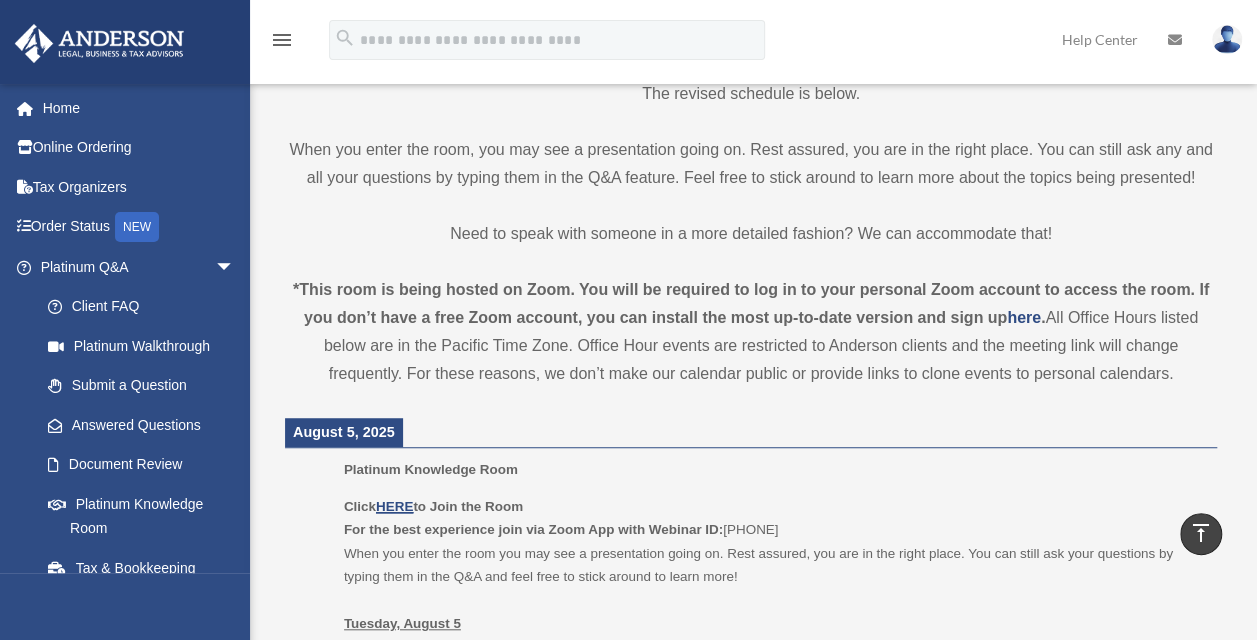 scroll, scrollTop: 600, scrollLeft: 0, axis: vertical 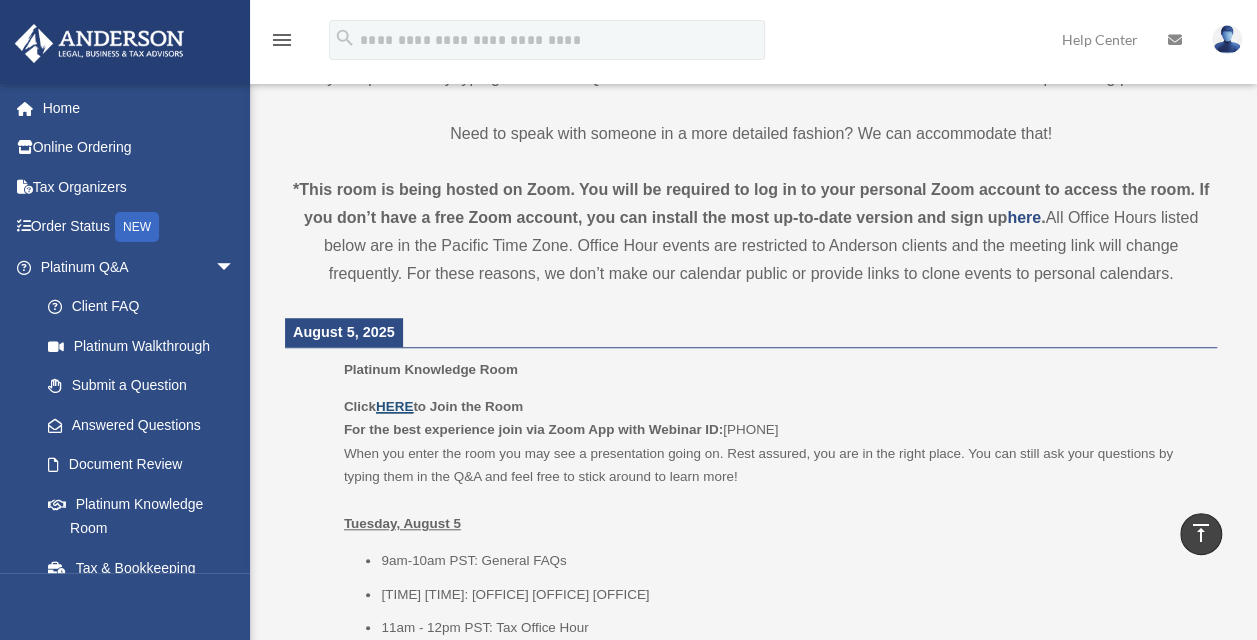 click on "HERE" at bounding box center [394, 406] 